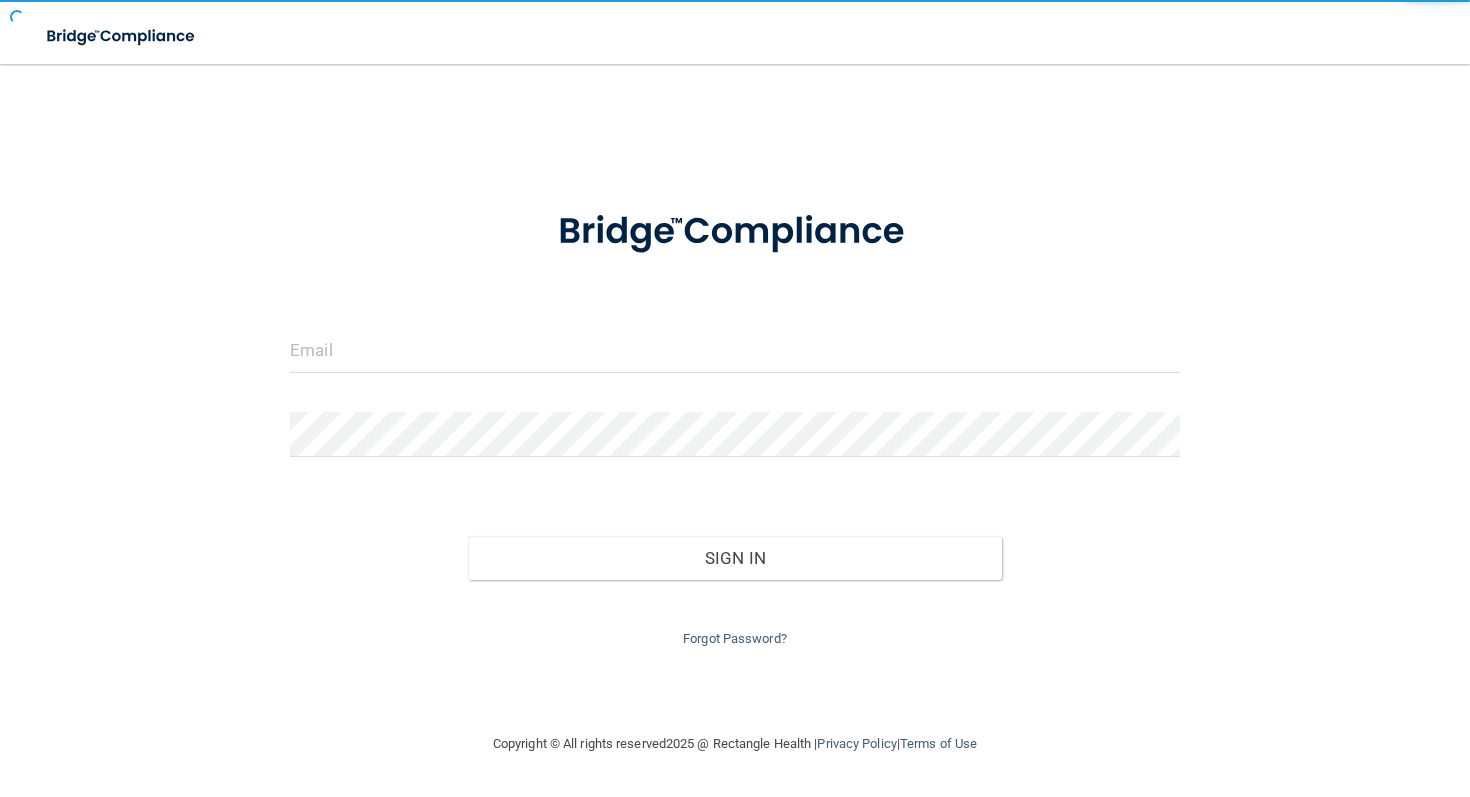 scroll, scrollTop: 0, scrollLeft: 0, axis: both 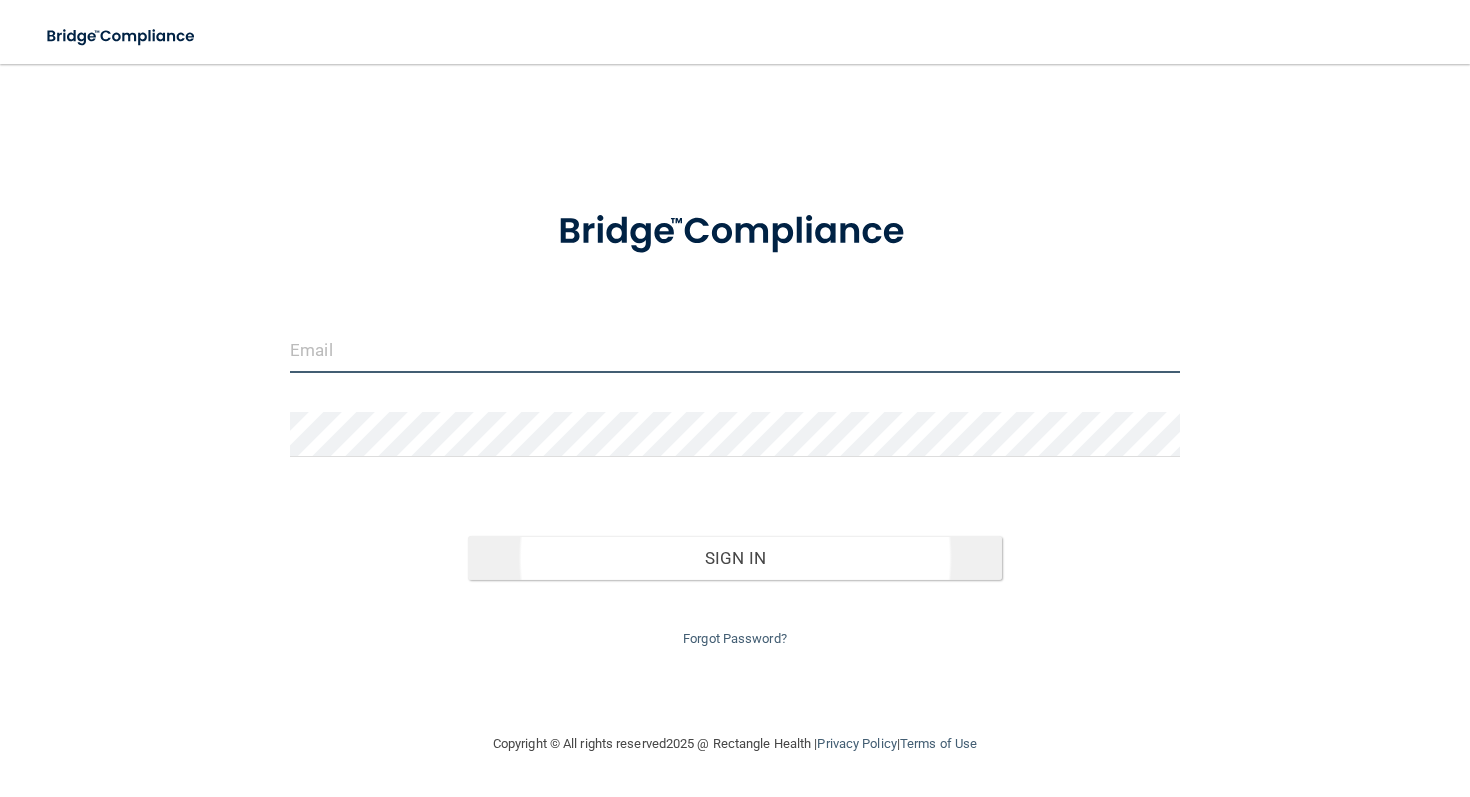 type on "[EMAIL]" 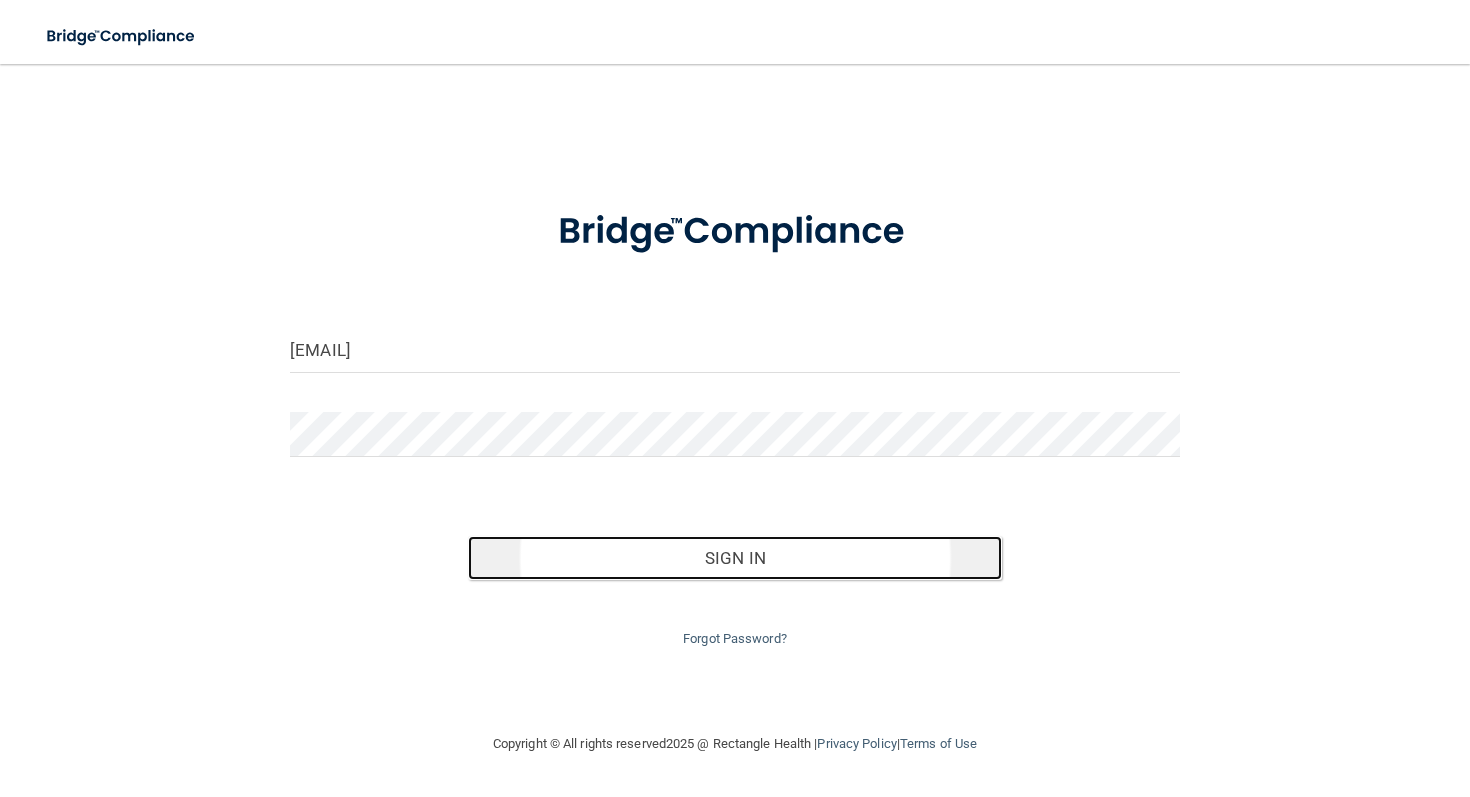 click on "Sign In" at bounding box center [735, 558] 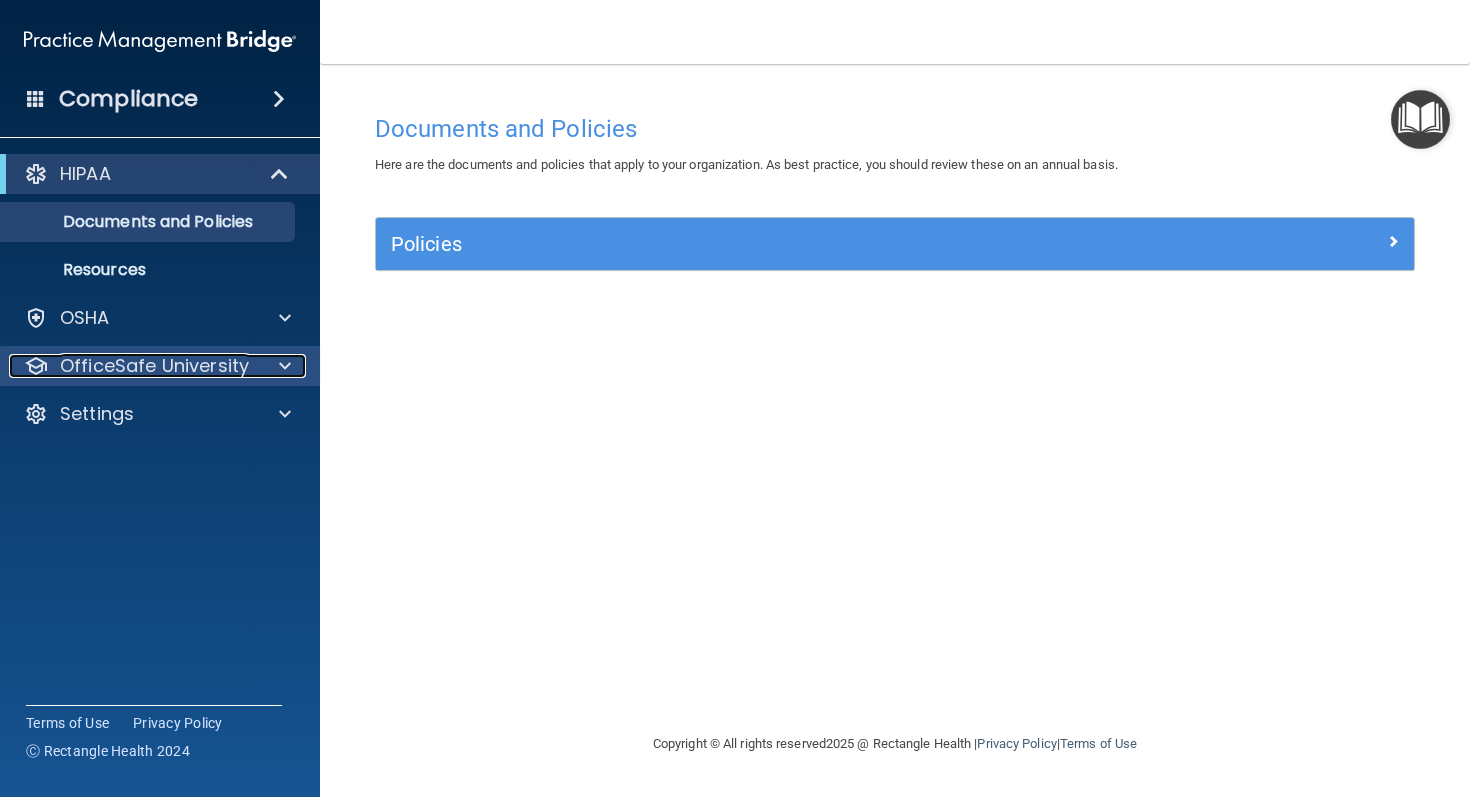 click on "OfficeSafe University" at bounding box center (154, 366) 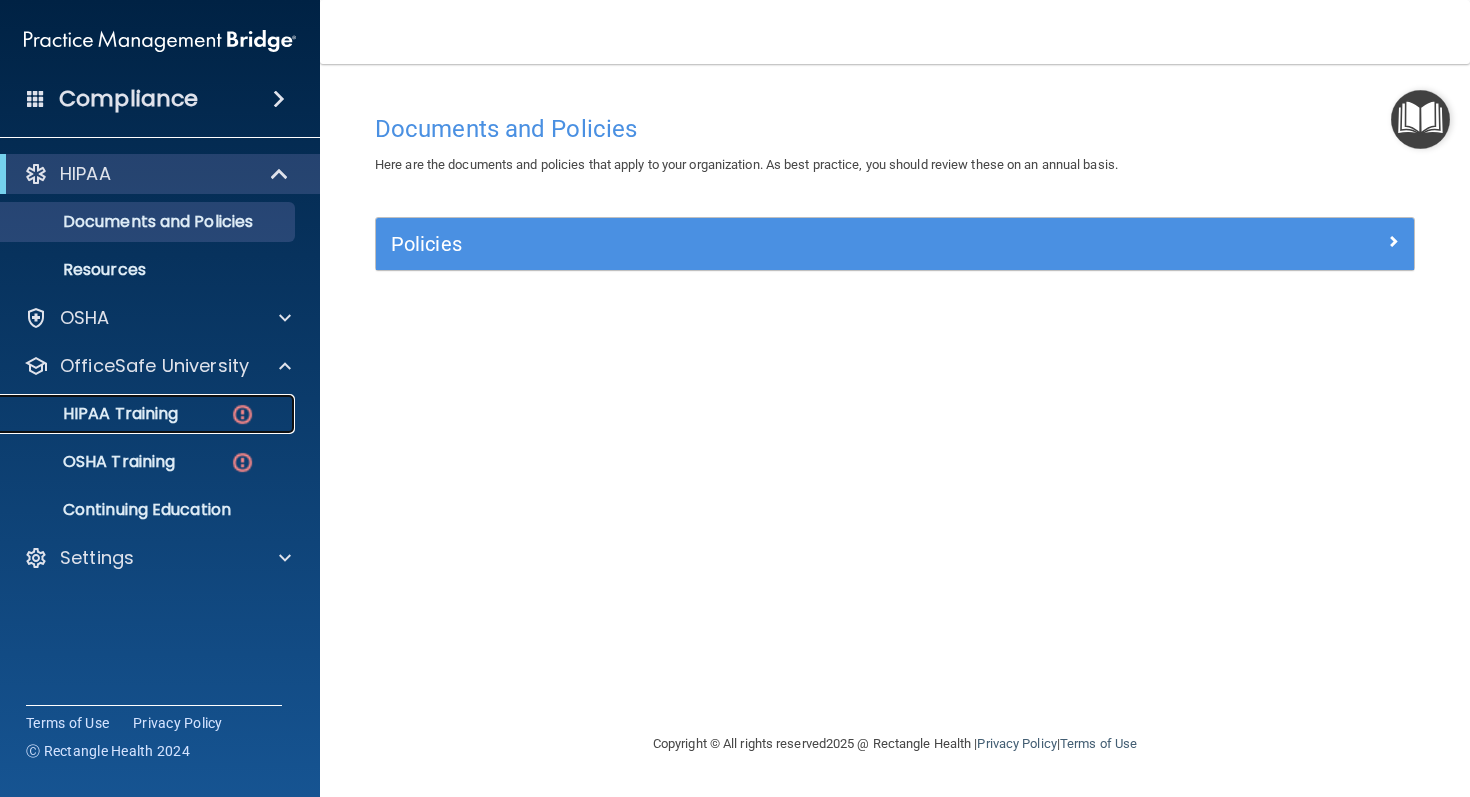 click on "HIPAA Training" at bounding box center [95, 414] 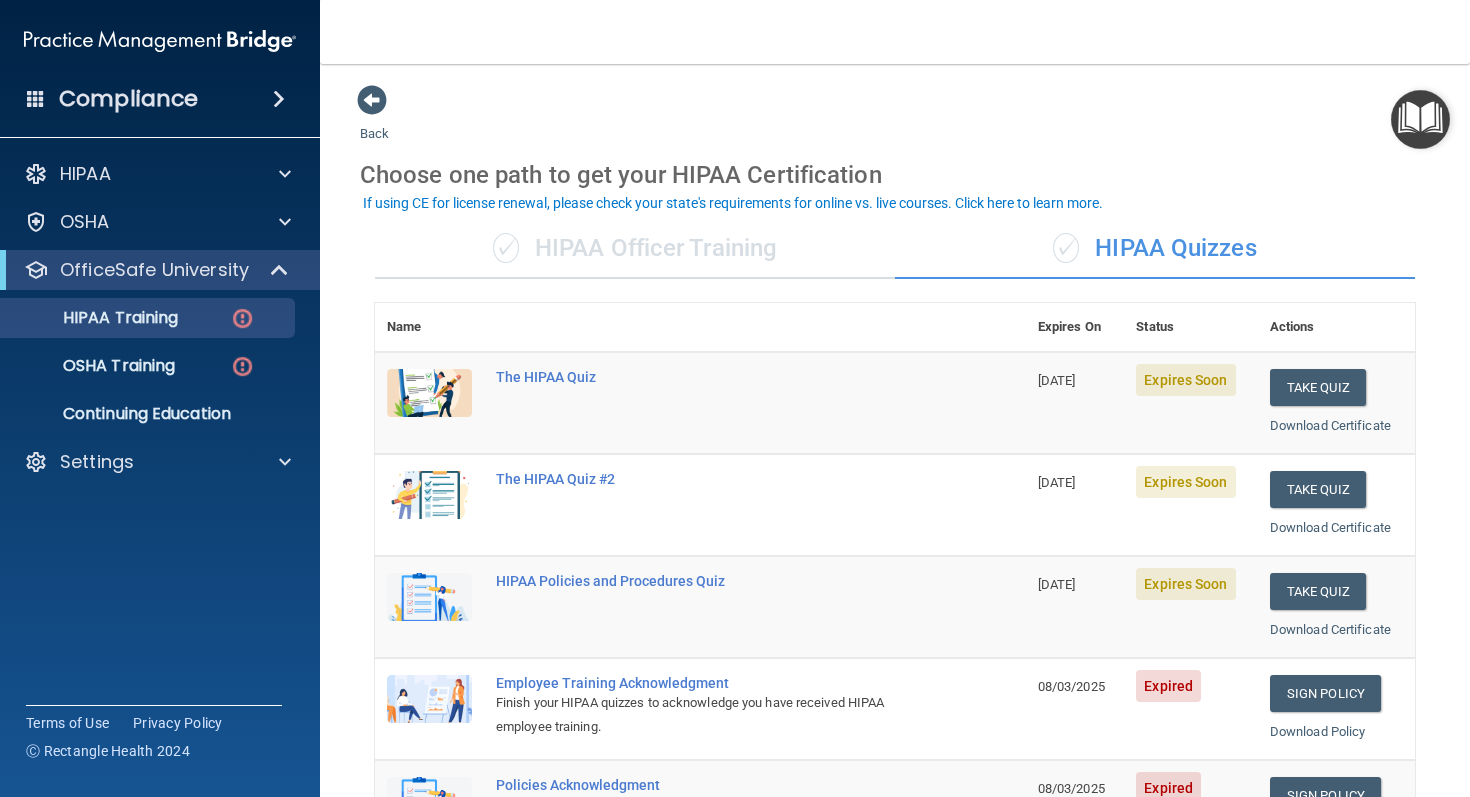 click on "✓   HIPAA Officer Training" at bounding box center [635, 249] 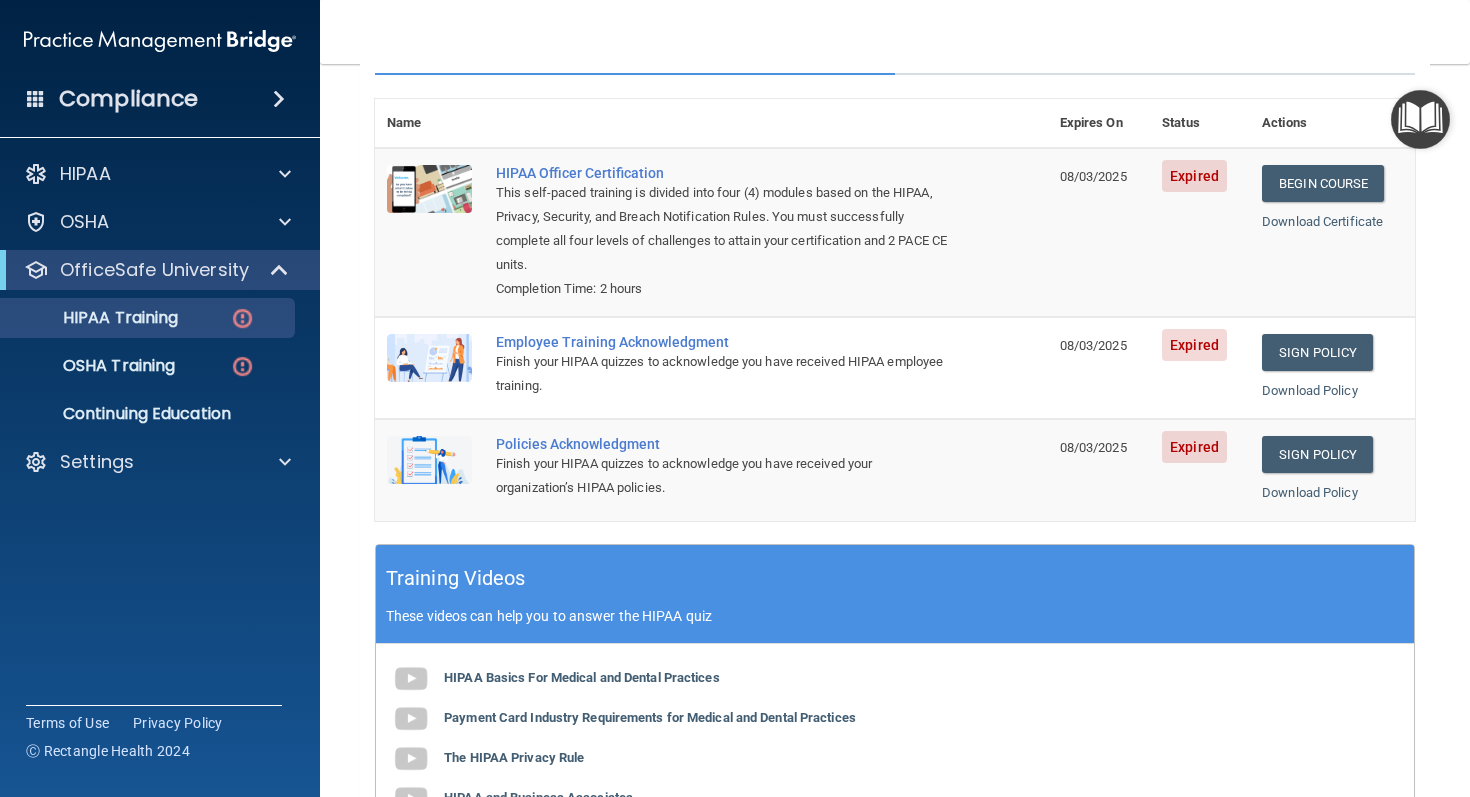 scroll, scrollTop: 200, scrollLeft: 0, axis: vertical 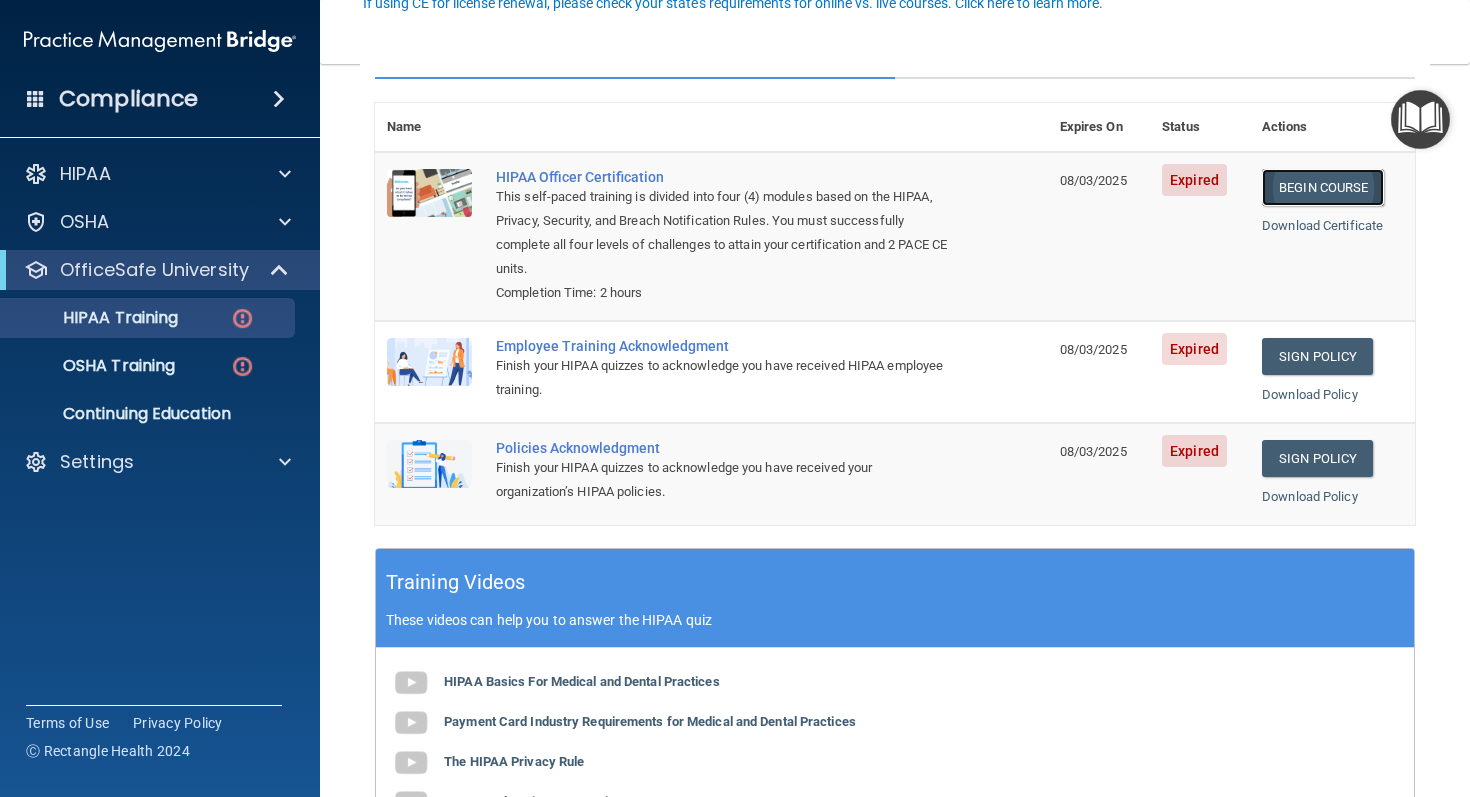 click on "Begin Course" at bounding box center [1323, 187] 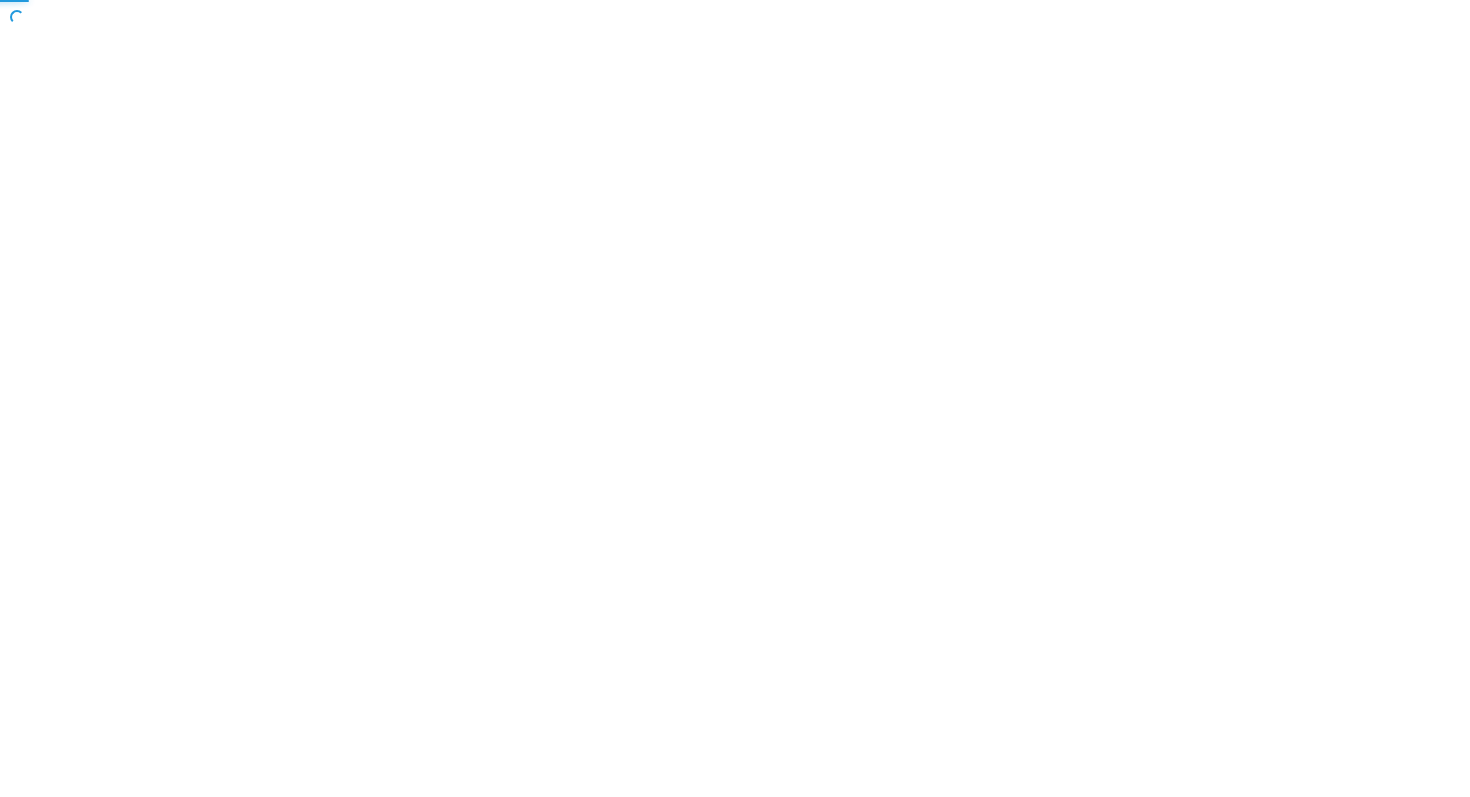 scroll, scrollTop: 0, scrollLeft: 0, axis: both 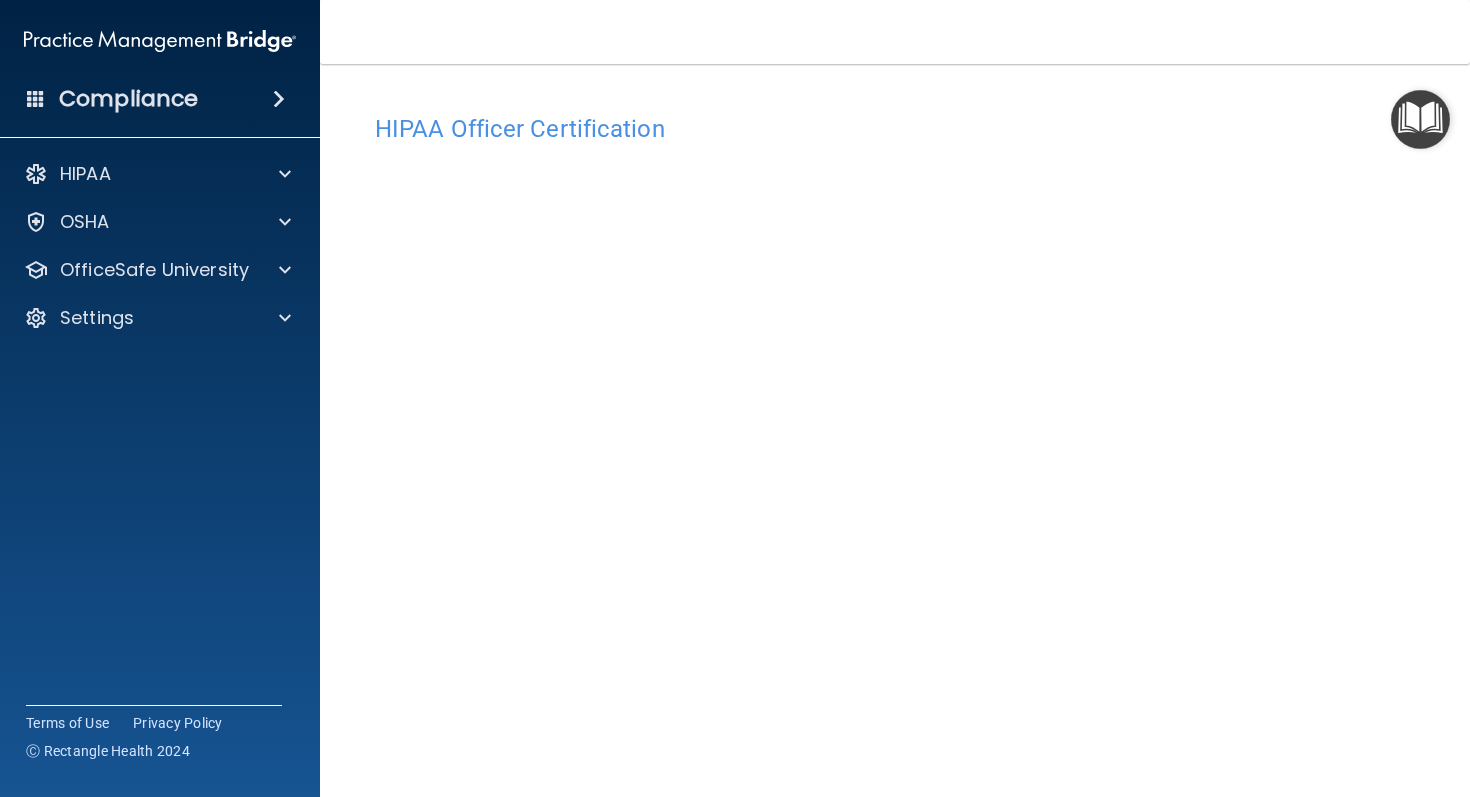 click at bounding box center [1420, 119] 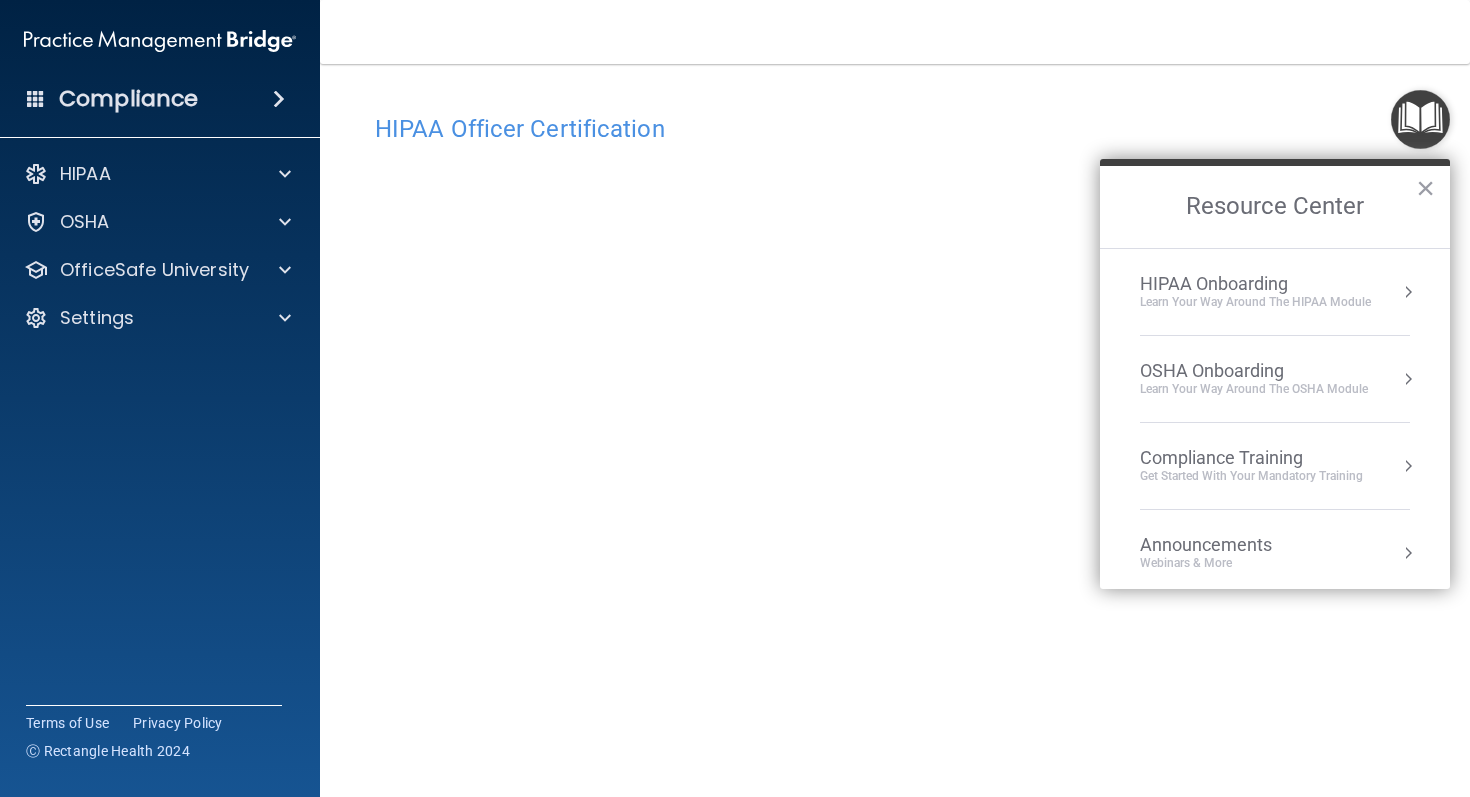 click at bounding box center (1420, 119) 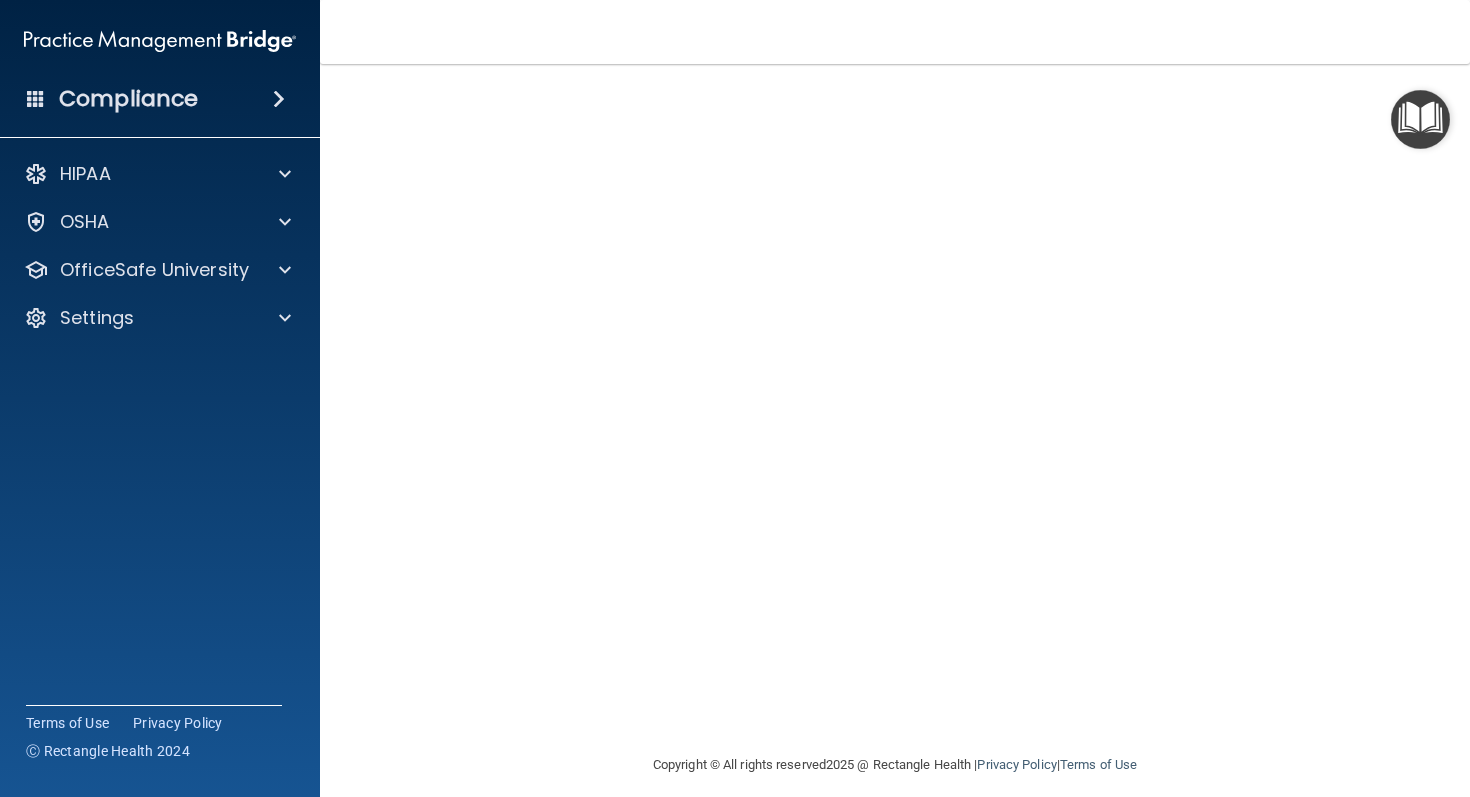 scroll, scrollTop: 88, scrollLeft: 0, axis: vertical 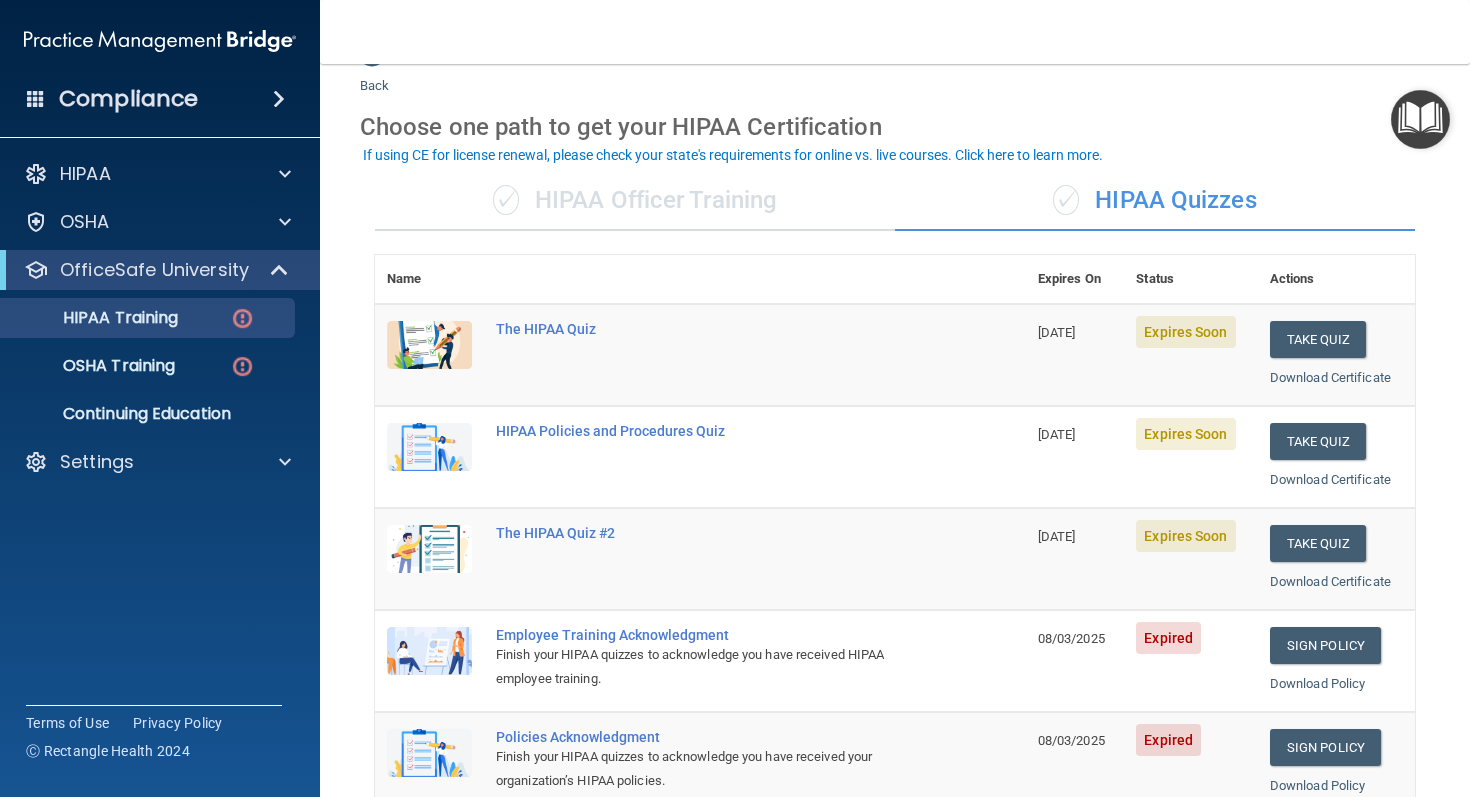 click on "✓   HIPAA Officer Training" at bounding box center (635, 201) 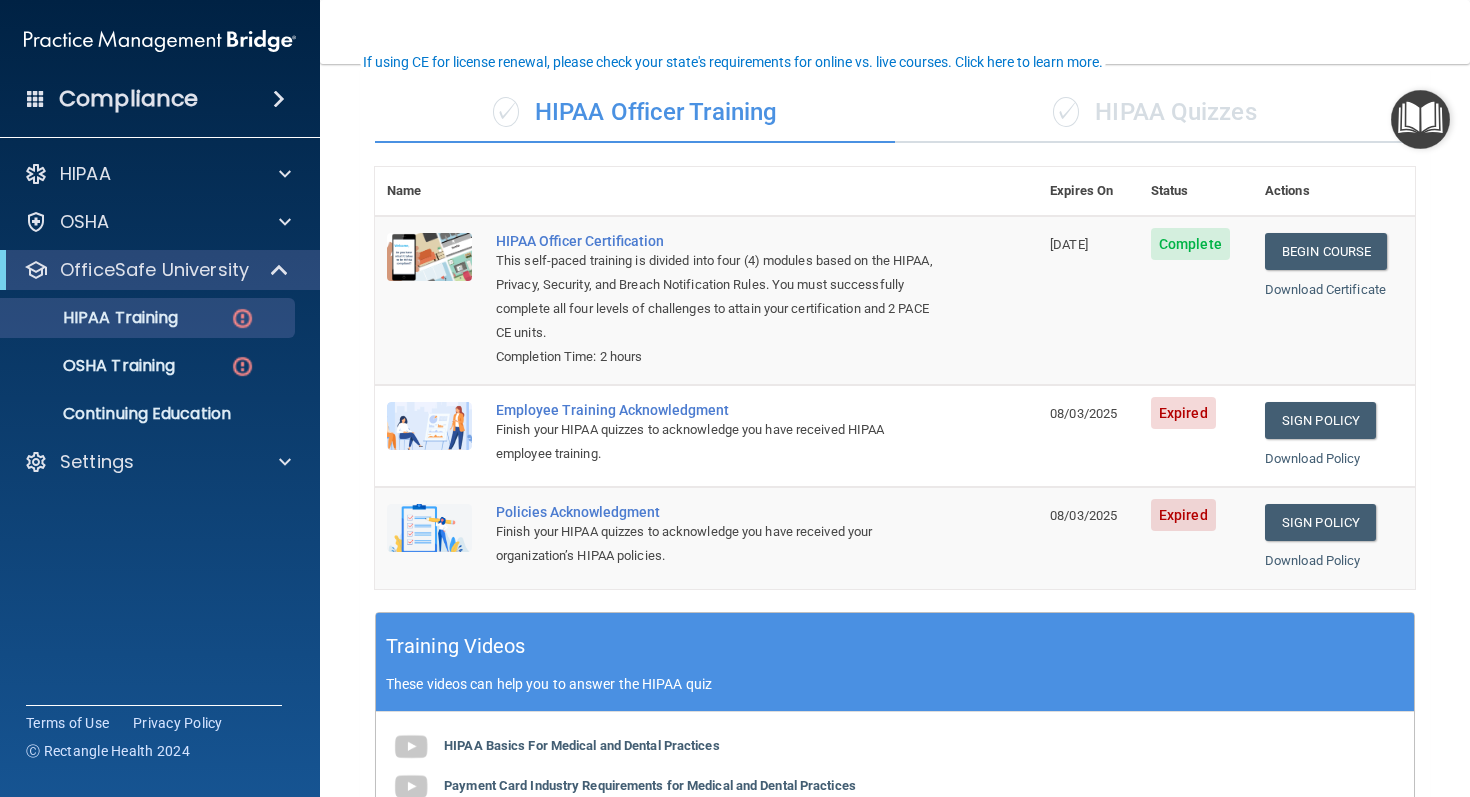 scroll, scrollTop: 141, scrollLeft: 0, axis: vertical 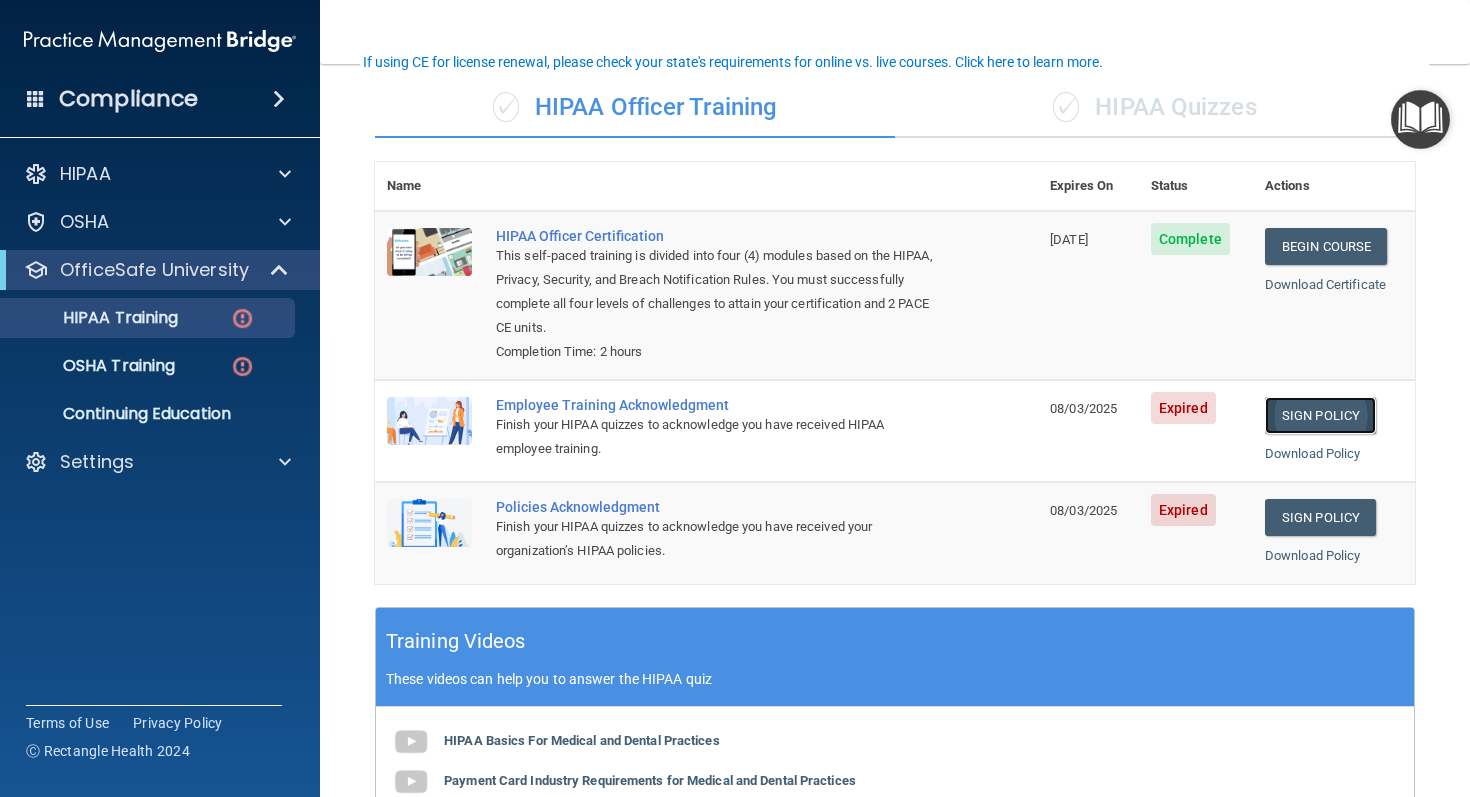 click on "Sign Policy" at bounding box center (1320, 415) 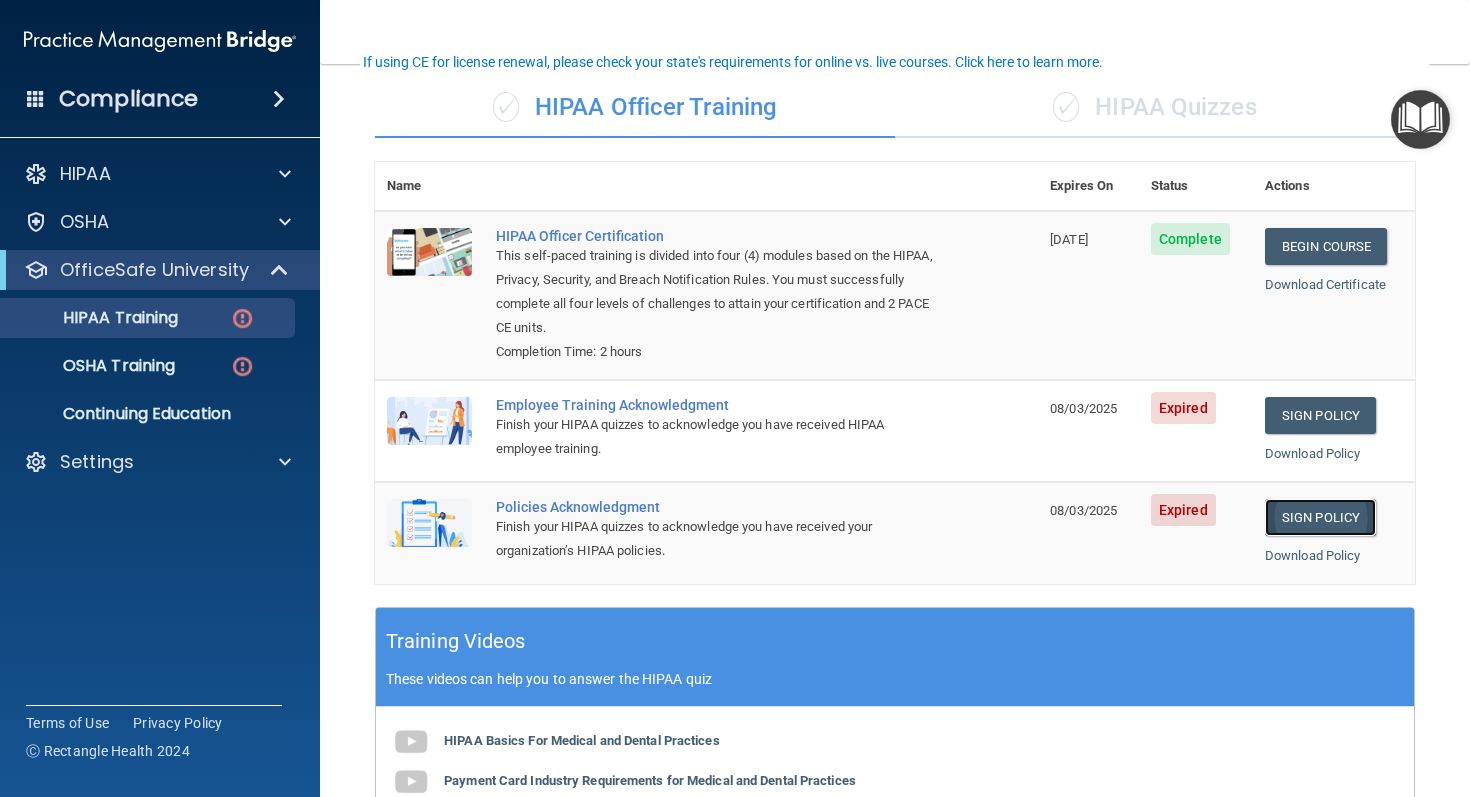 click on "Sign Policy" at bounding box center [1320, 517] 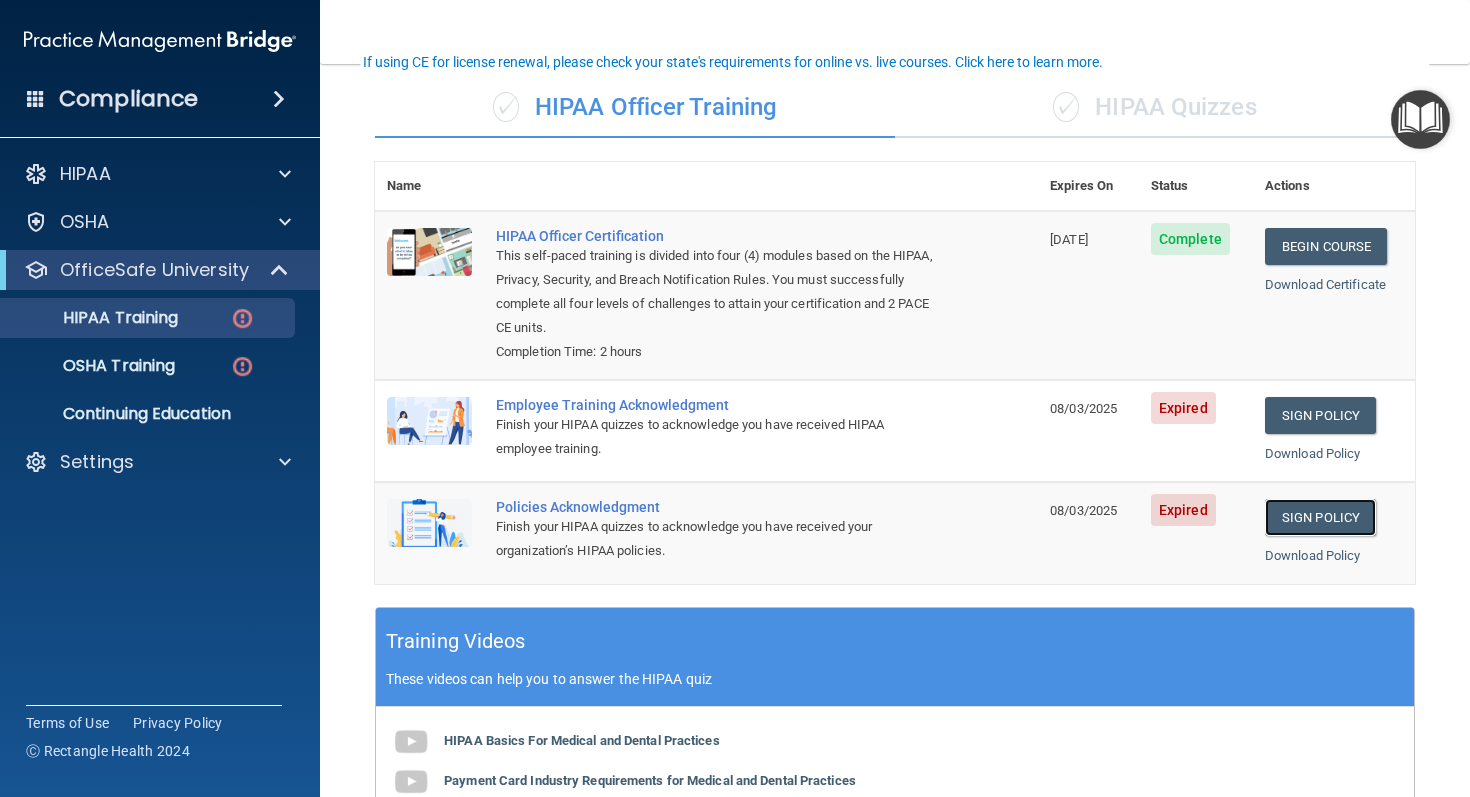 scroll, scrollTop: 0, scrollLeft: 0, axis: both 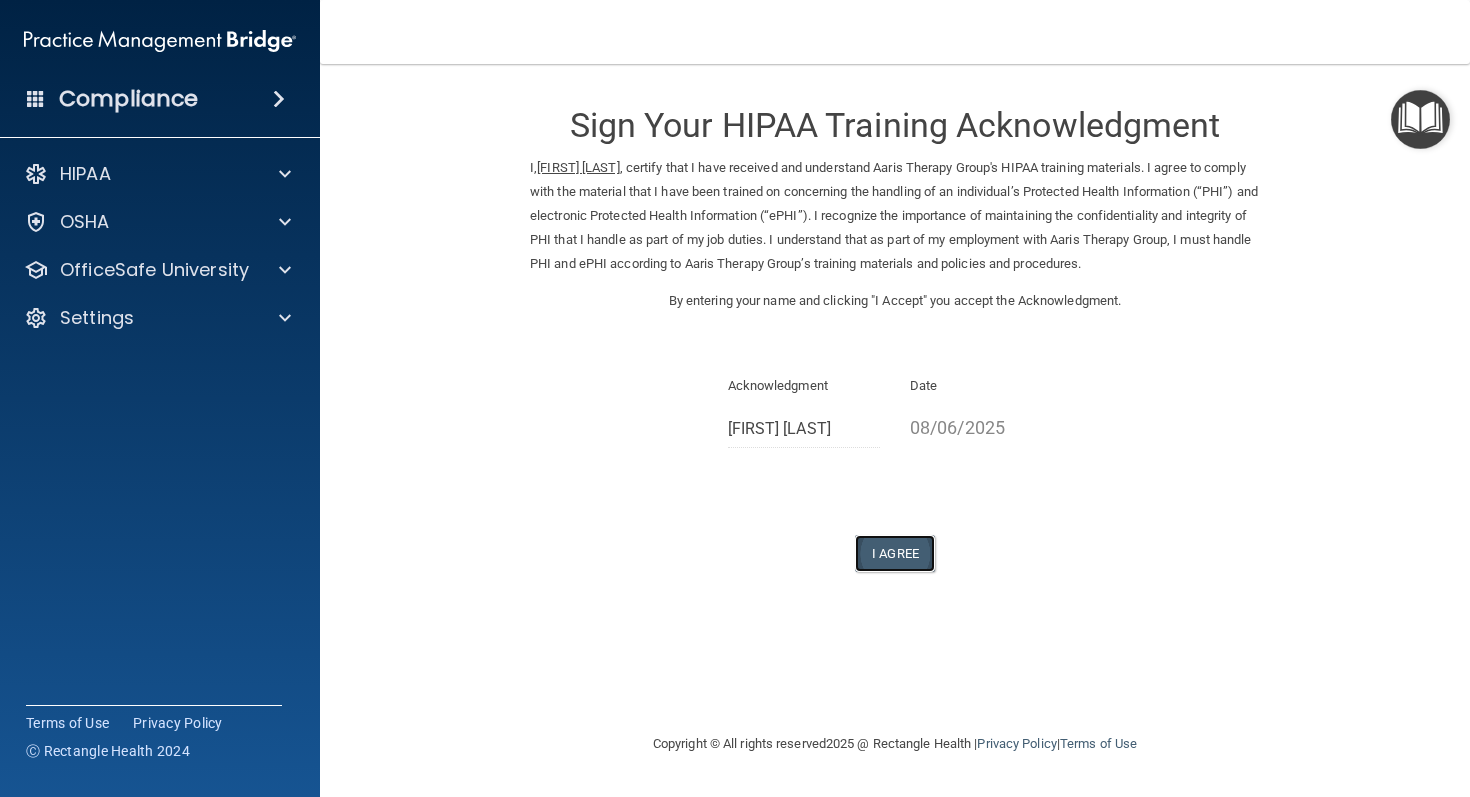 click on "I Agree" at bounding box center [895, 553] 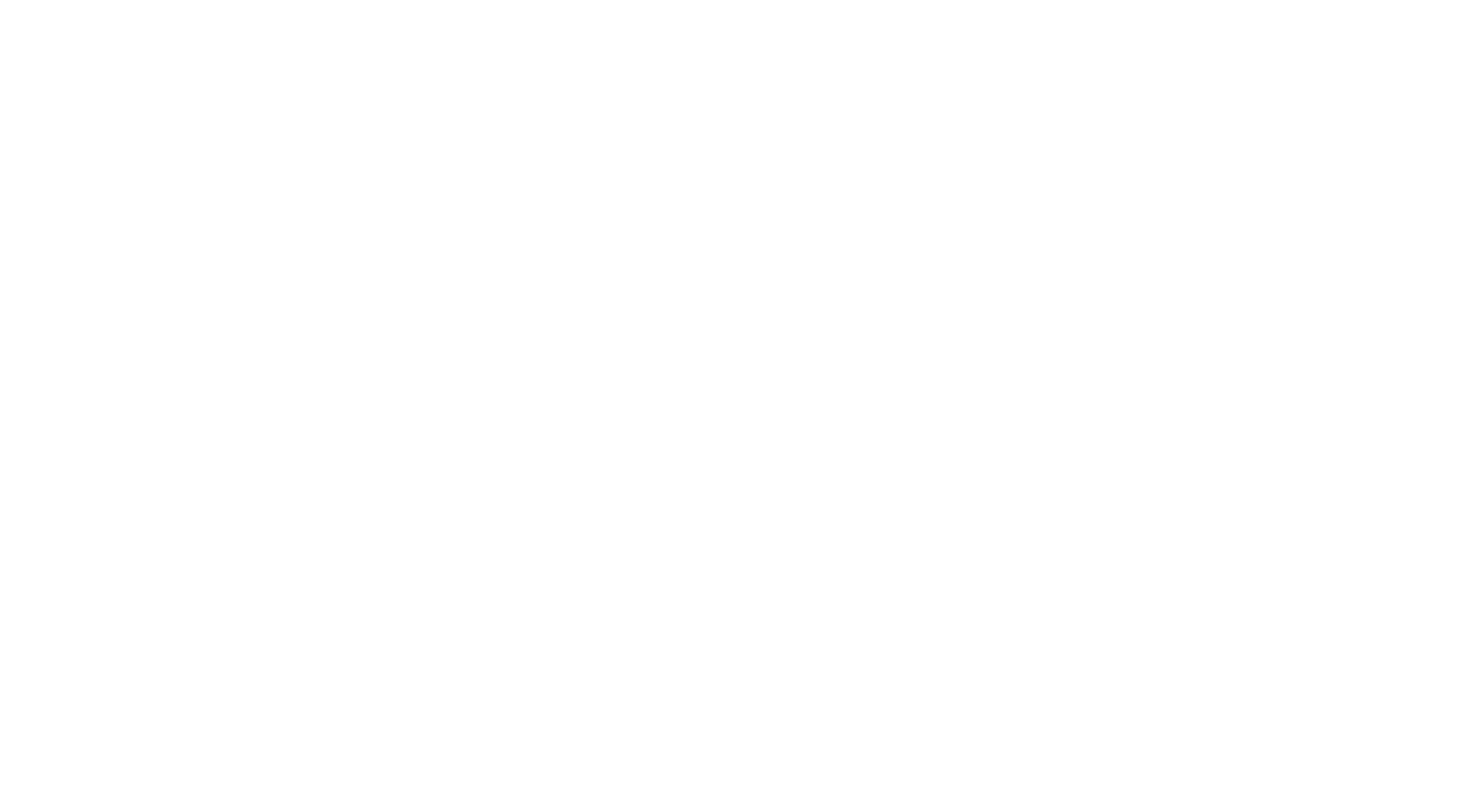 scroll, scrollTop: 0, scrollLeft: 0, axis: both 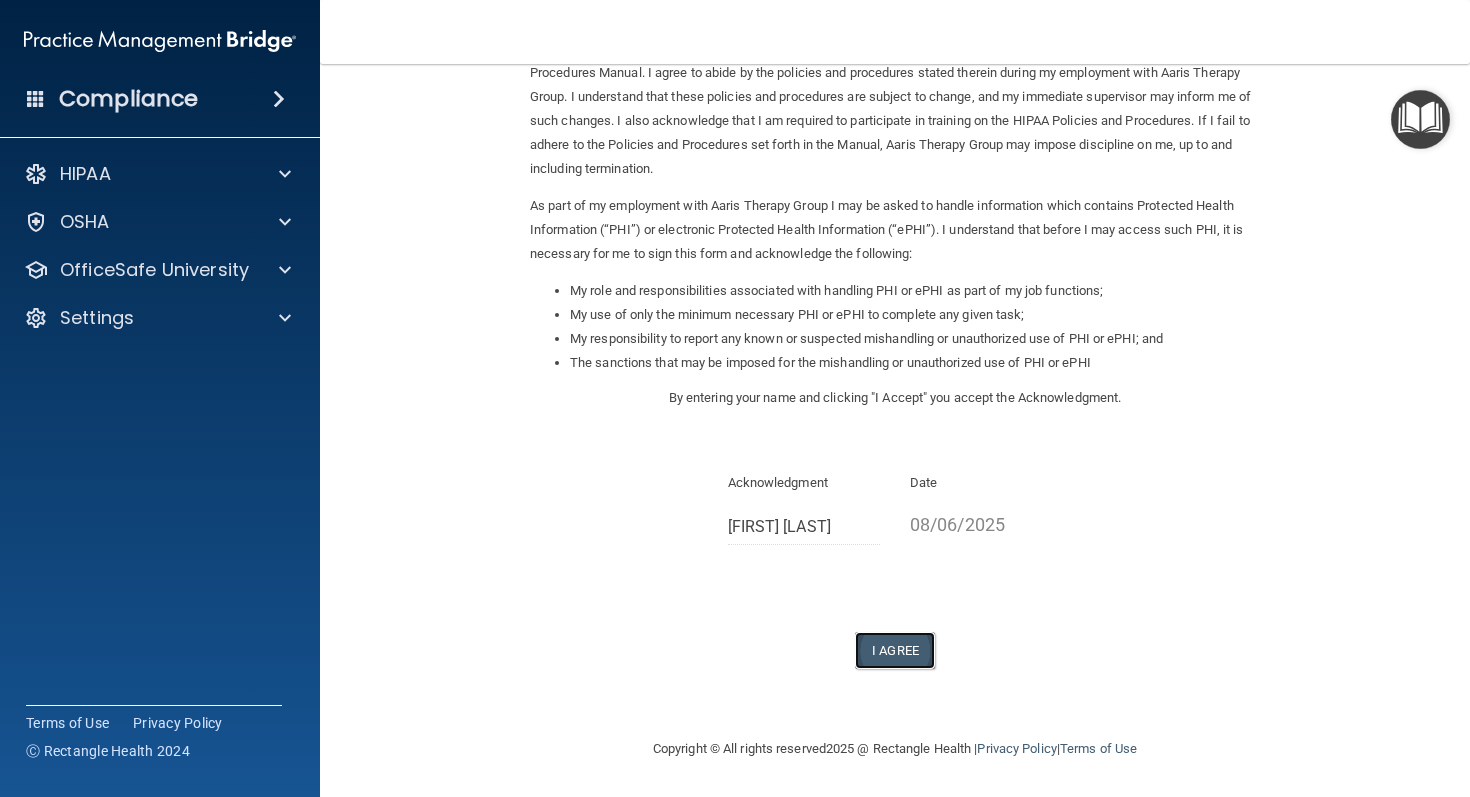 click on "I Agree" at bounding box center [895, 650] 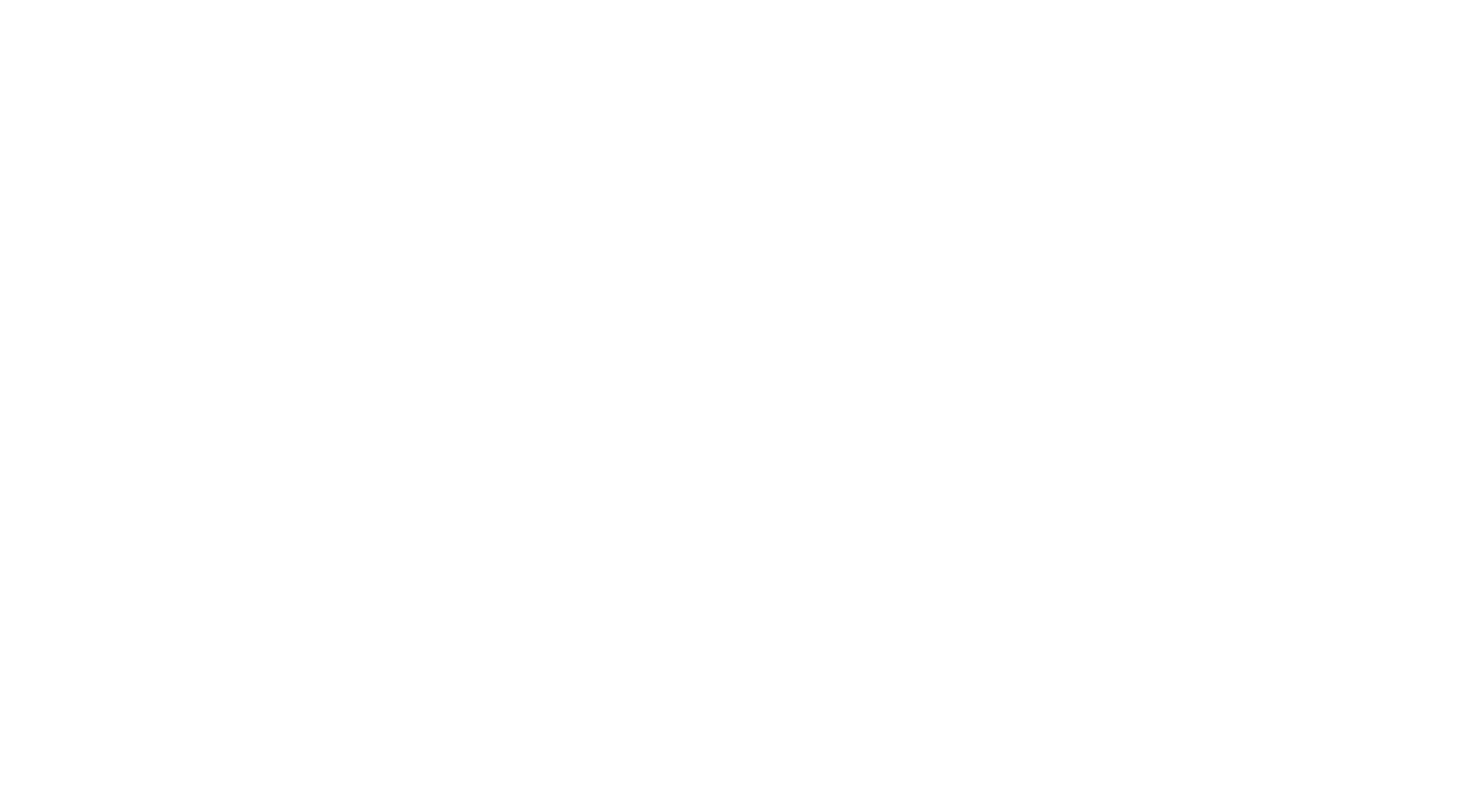 scroll, scrollTop: 0, scrollLeft: 0, axis: both 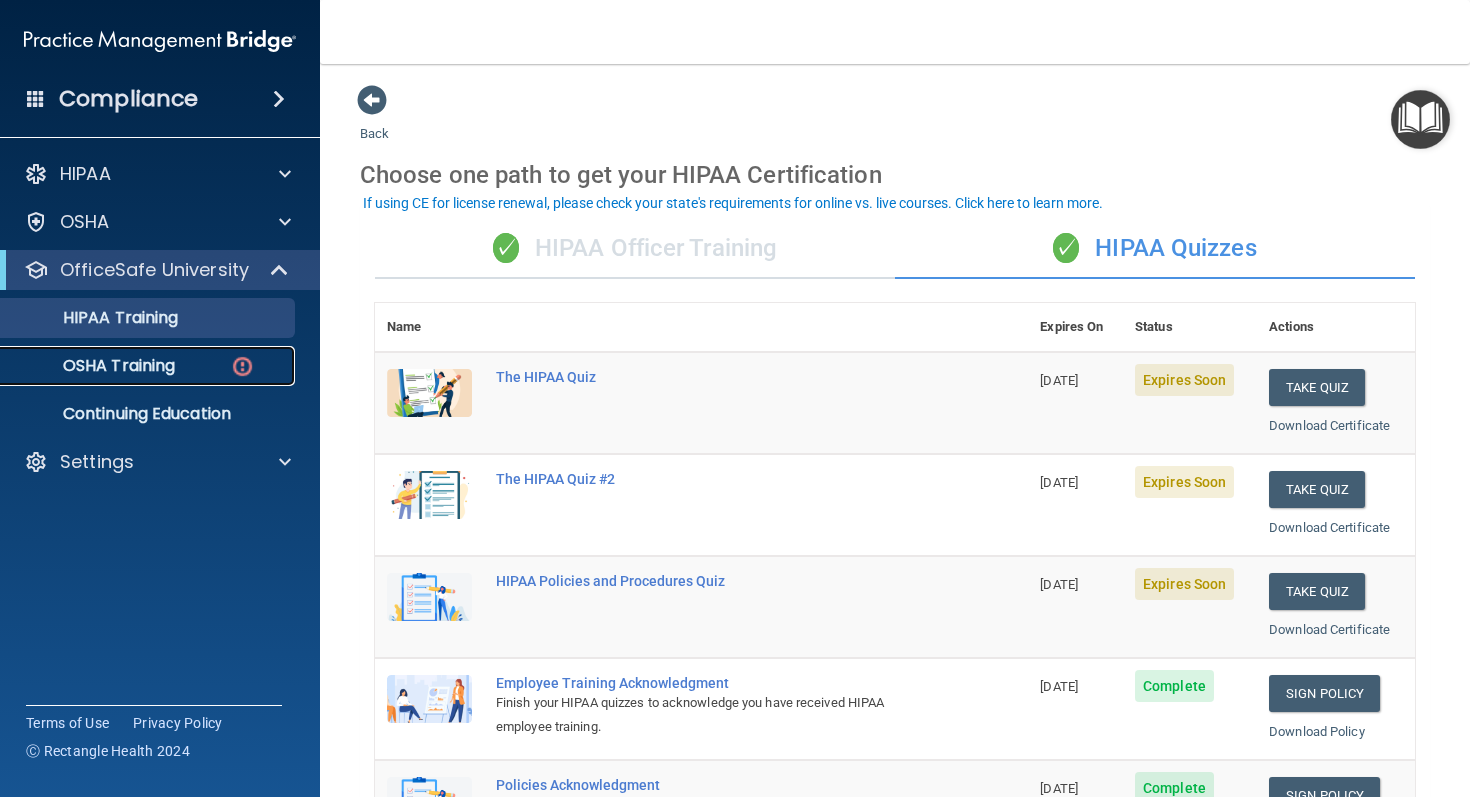 click on "OSHA Training" at bounding box center (94, 366) 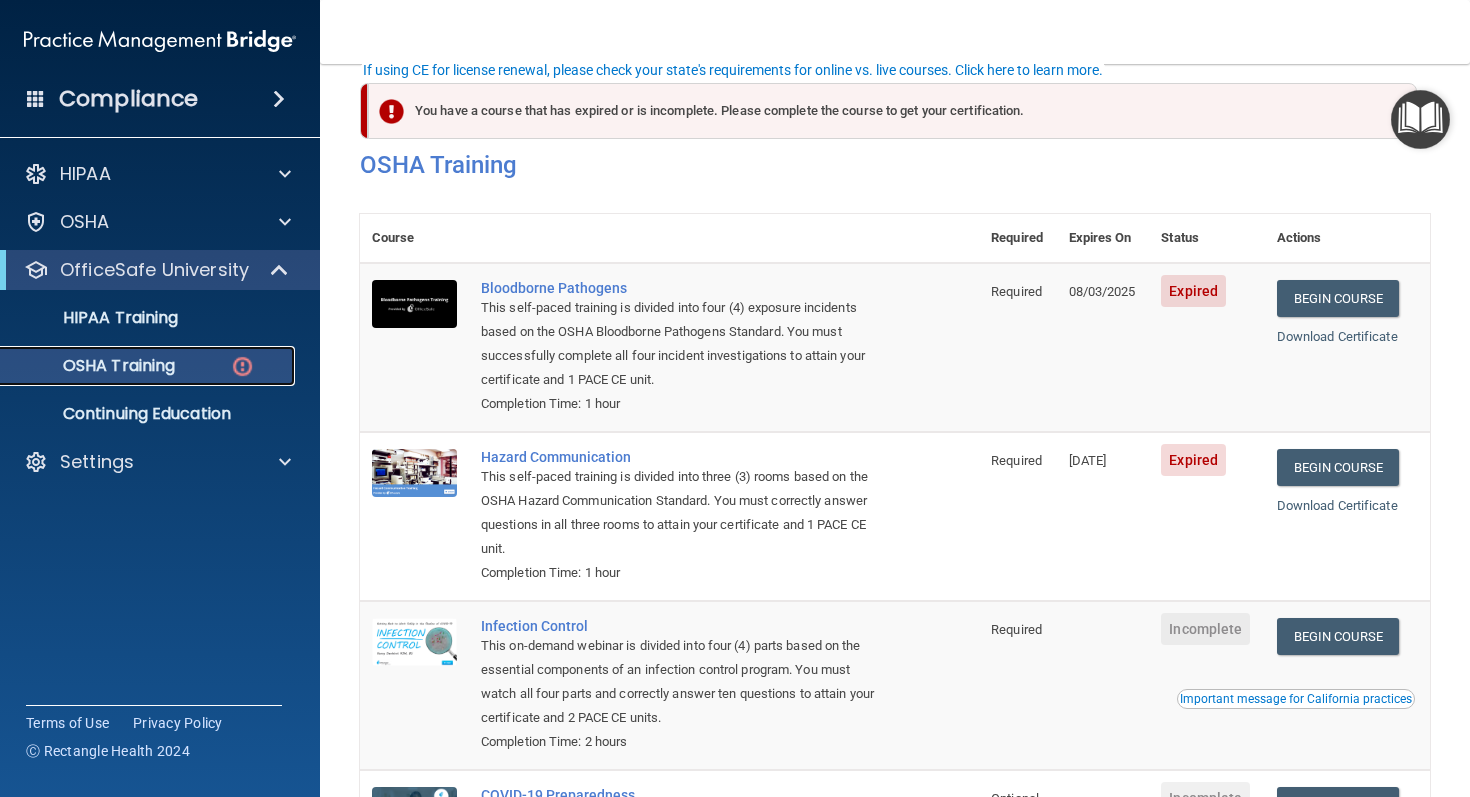 scroll, scrollTop: 0, scrollLeft: 0, axis: both 